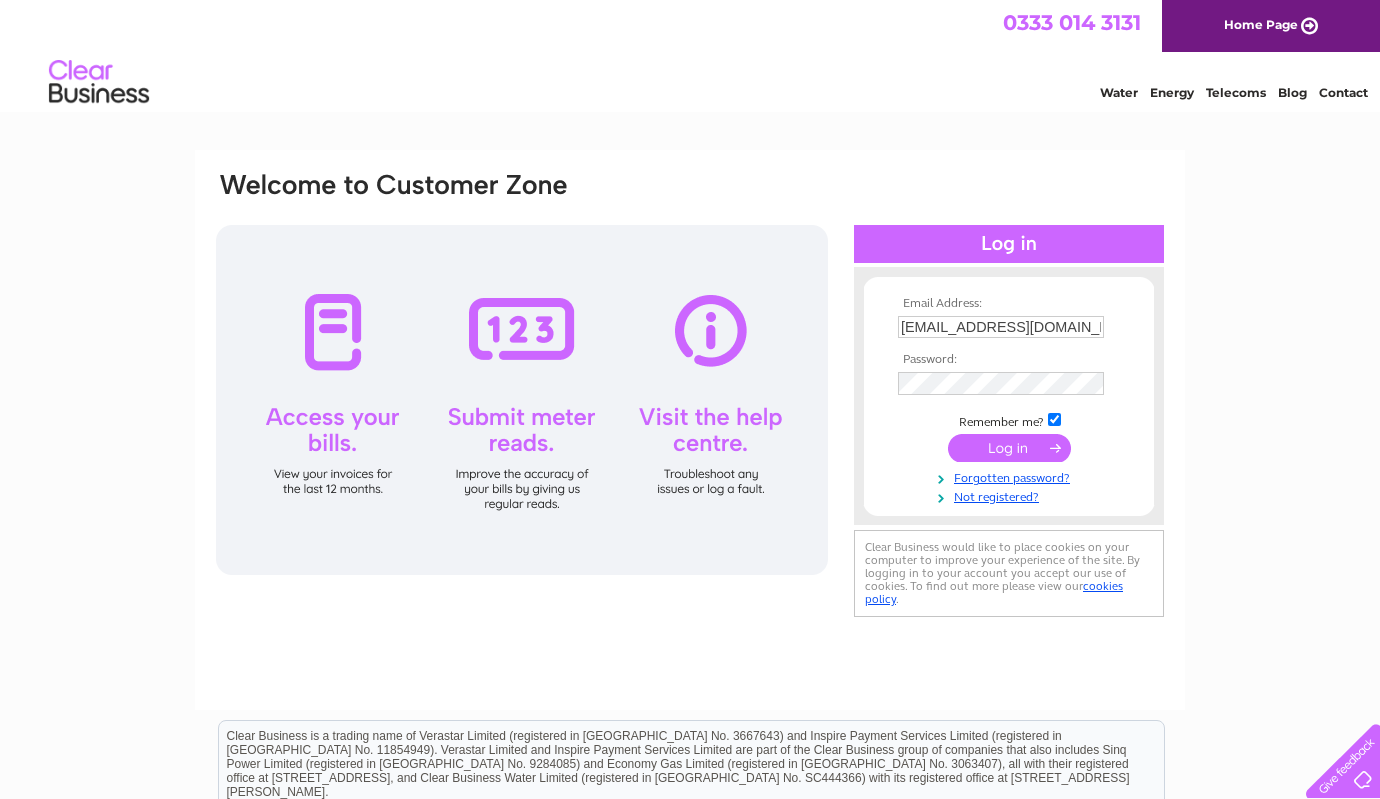 scroll, scrollTop: 0, scrollLeft: 0, axis: both 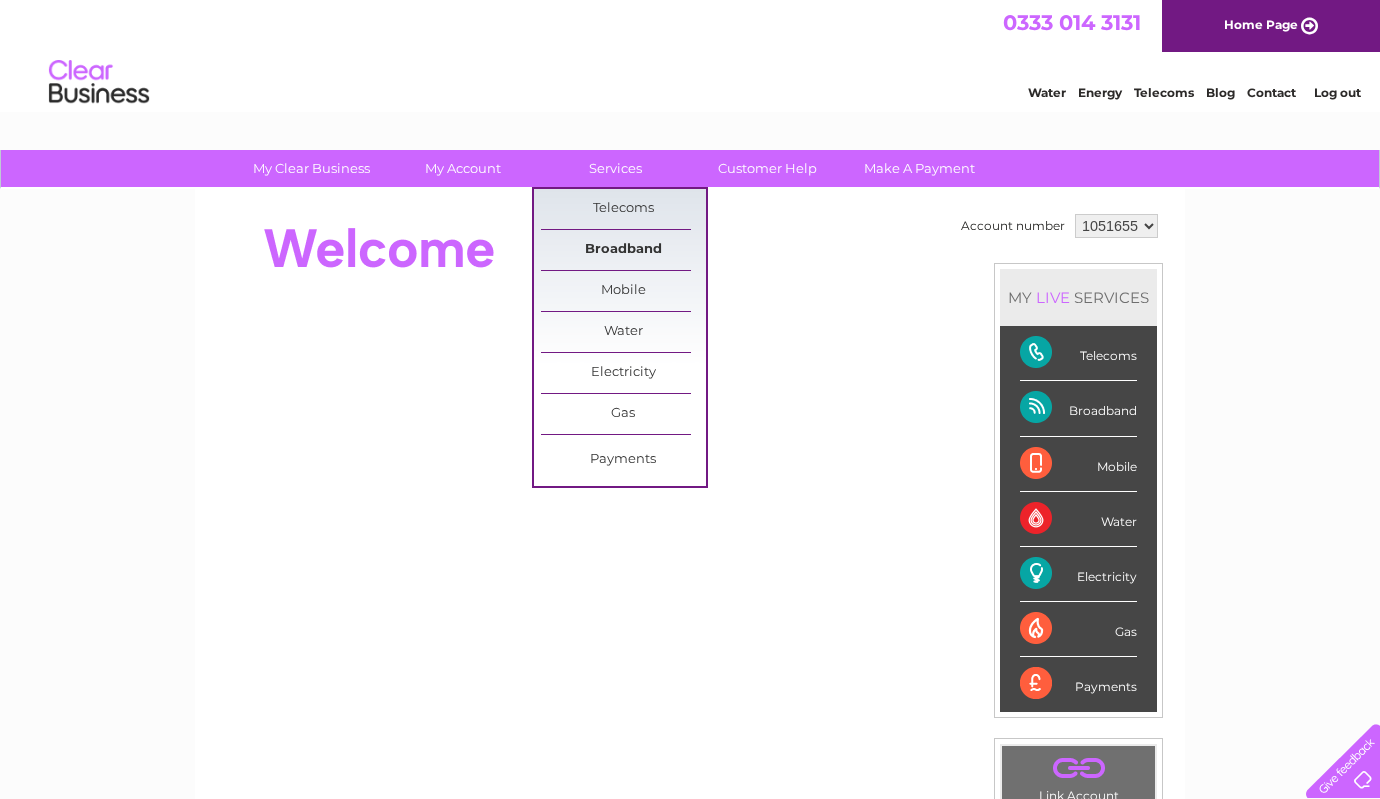 click on "Broadband" at bounding box center (623, 250) 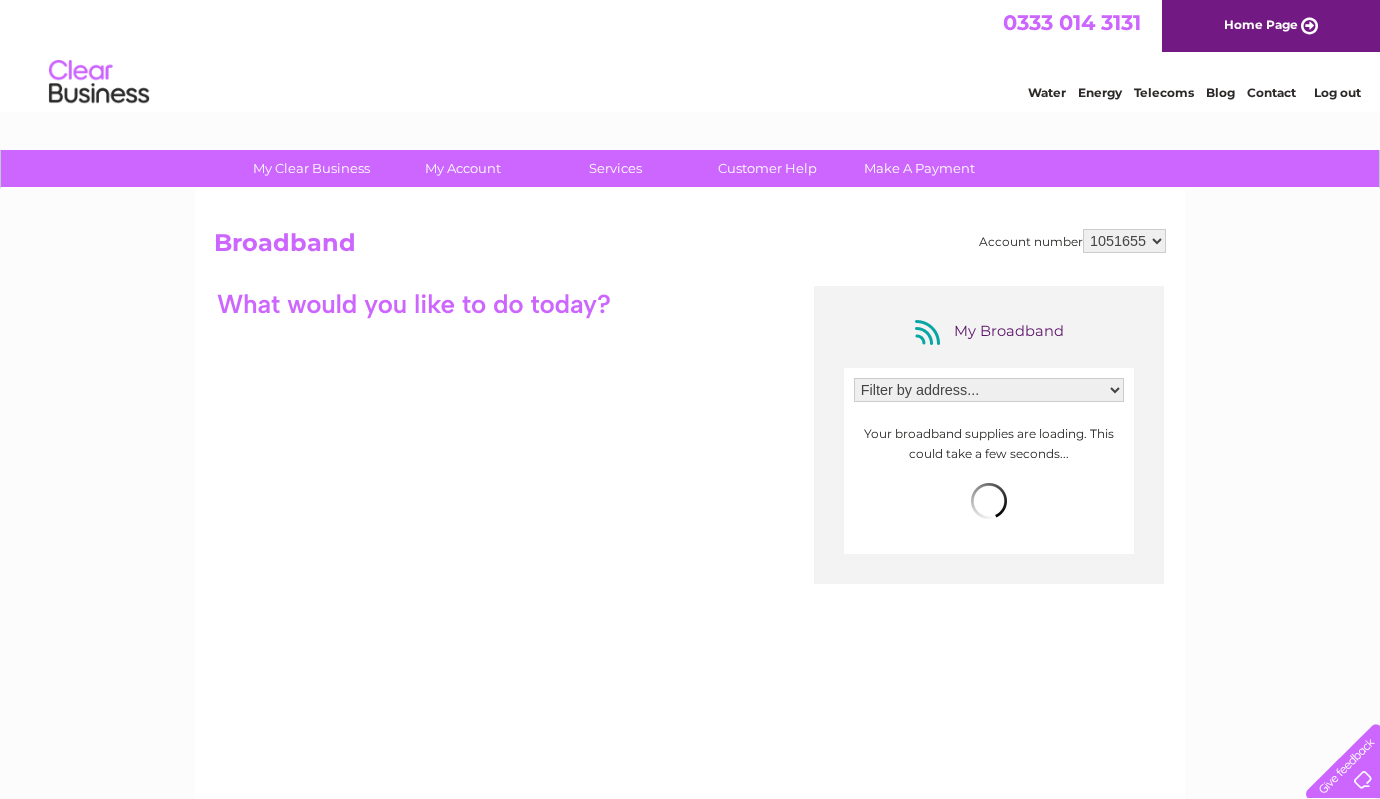 scroll, scrollTop: 0, scrollLeft: 0, axis: both 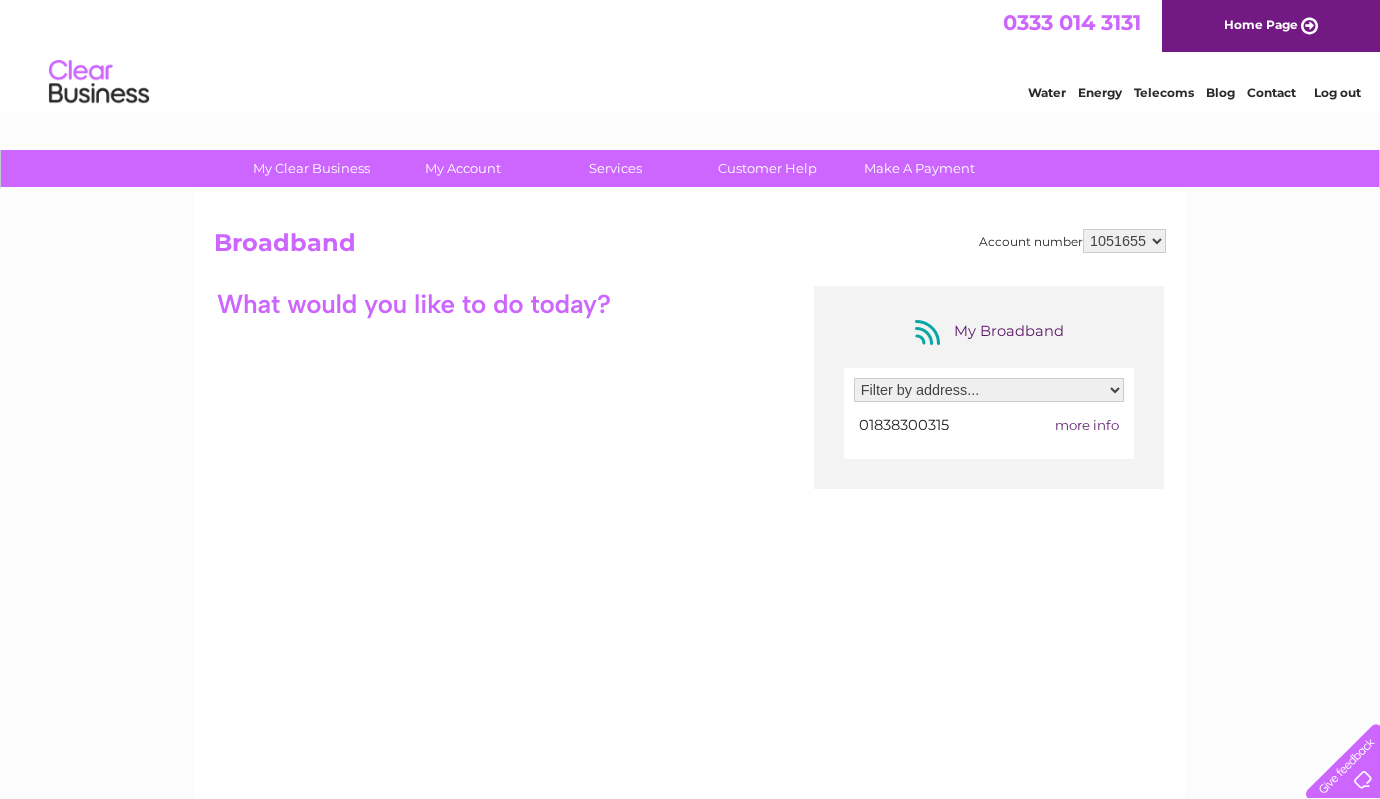 click on "Filter by address...
Lochdochart Stables, Lochdochart Stables, Crianlarich, Perthshire, FK20 8QS" at bounding box center (989, 390) 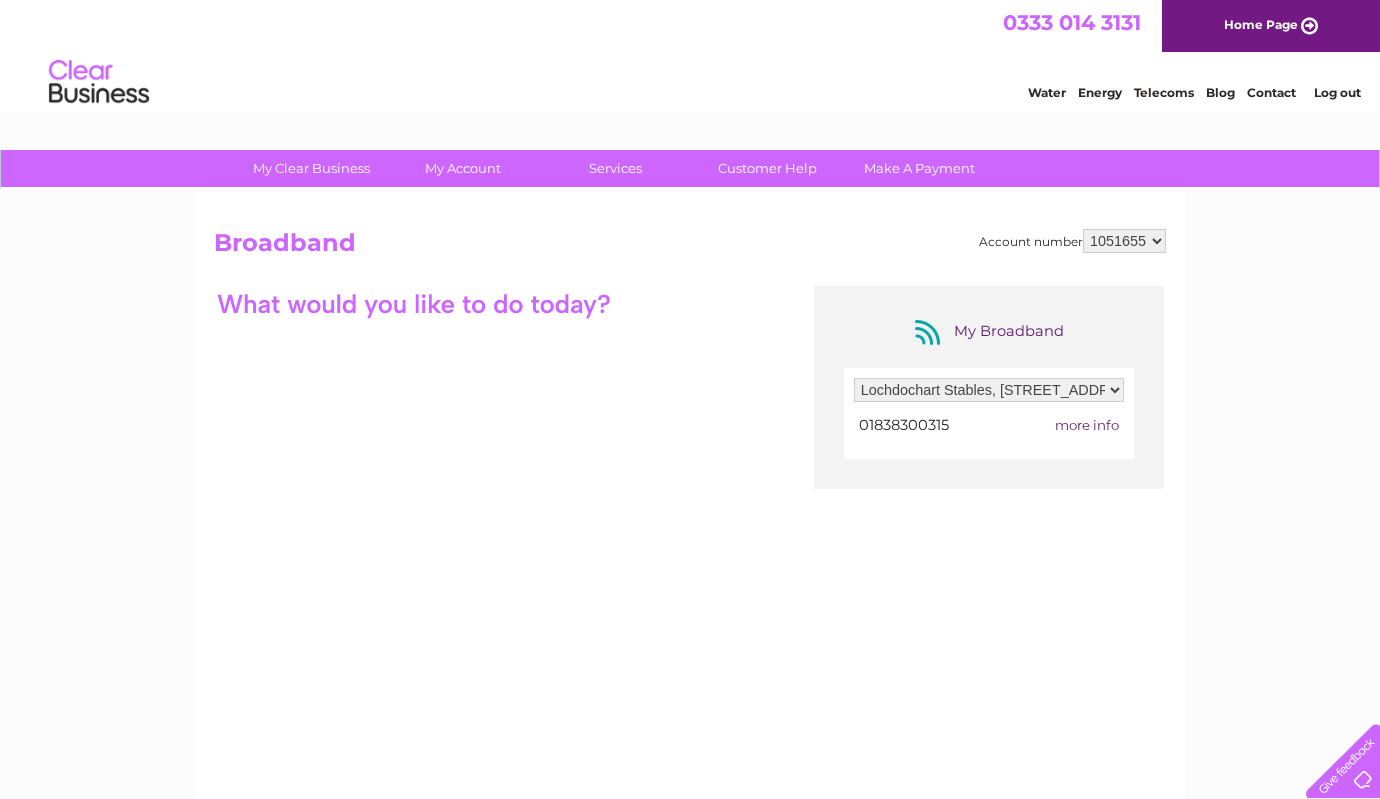 click on "Lochdochart Stables, Lochdochart Stables, Crianlarich, Perthshire, FK20 8QS" at bounding box center (0, 0) 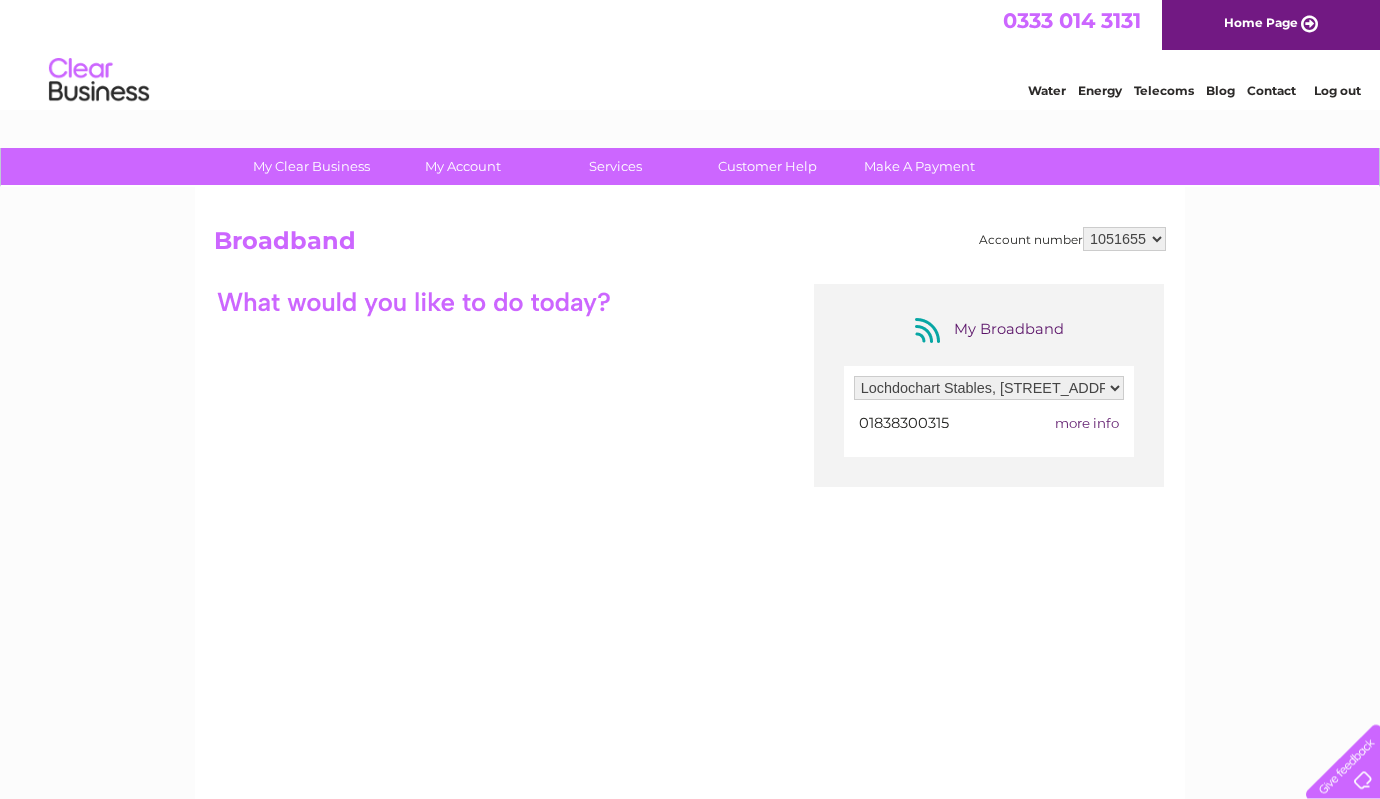 scroll, scrollTop: 0, scrollLeft: 0, axis: both 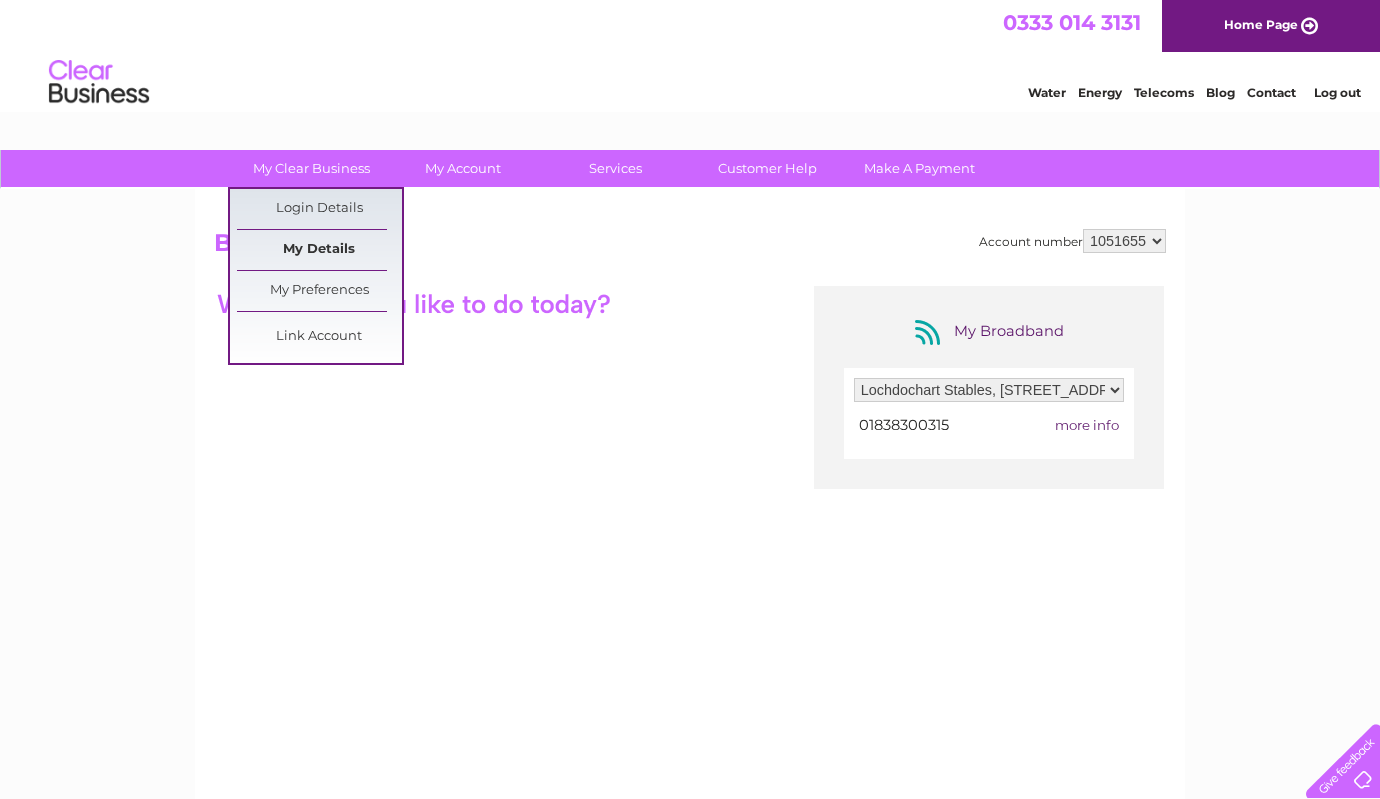 click on "My Details" at bounding box center [319, 250] 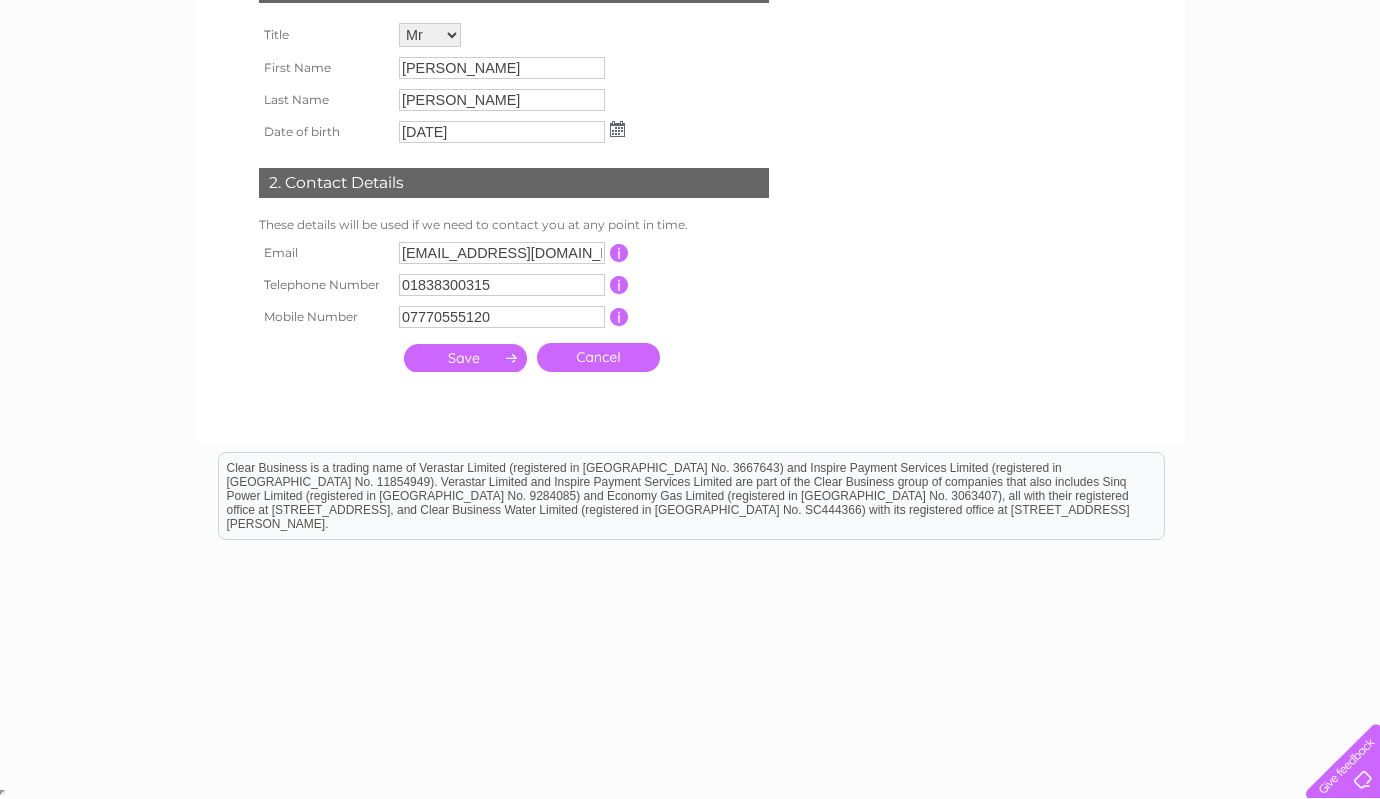 scroll, scrollTop: 0, scrollLeft: 0, axis: both 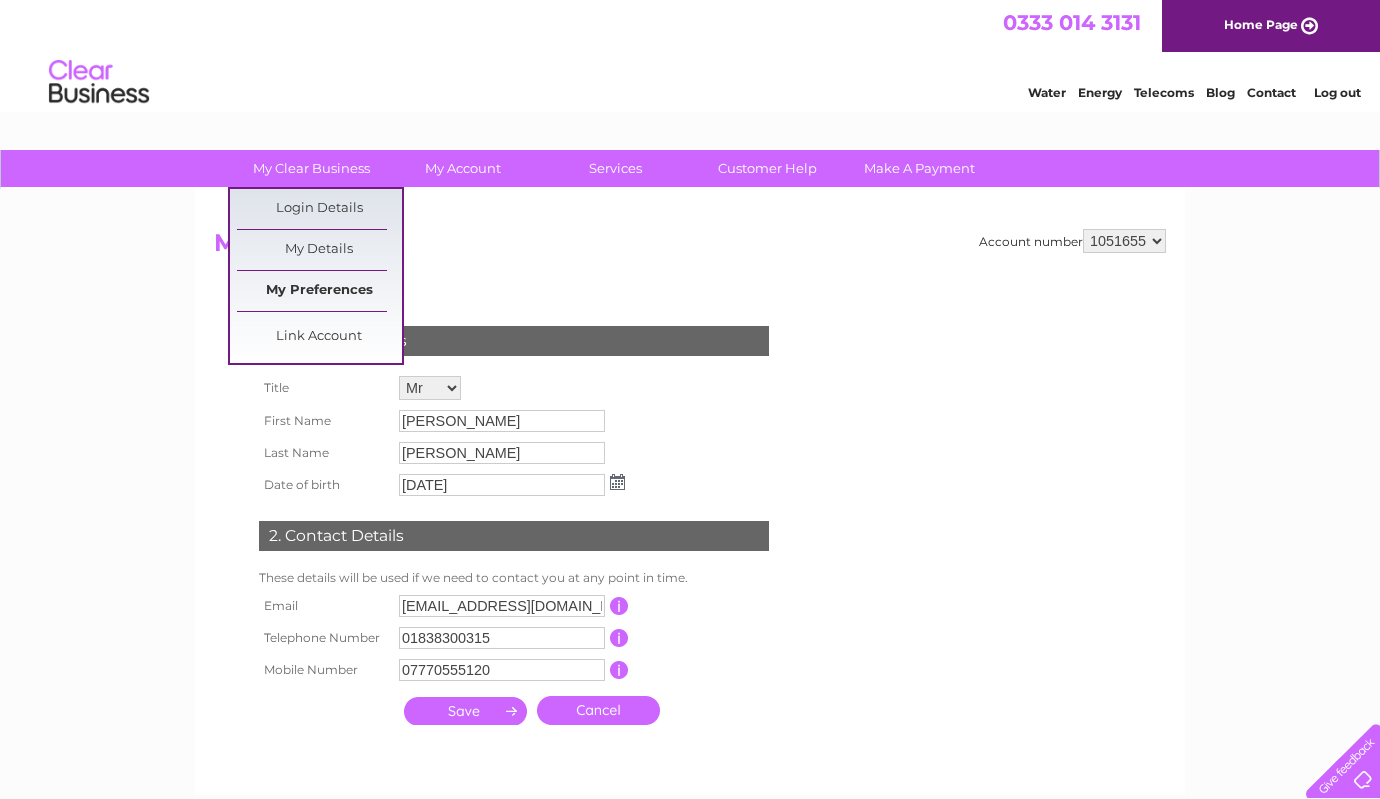 click on "My Preferences" at bounding box center (319, 291) 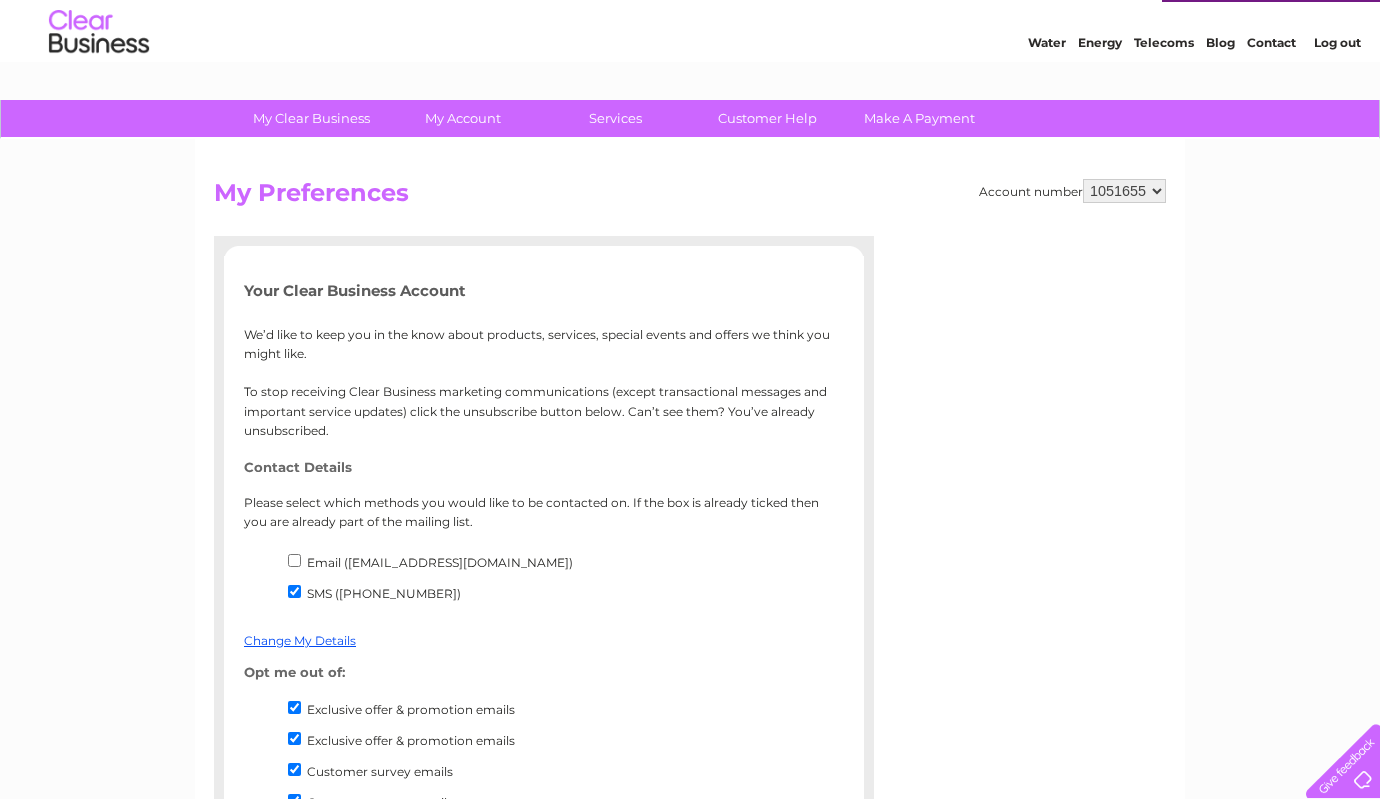 scroll, scrollTop: 0, scrollLeft: 0, axis: both 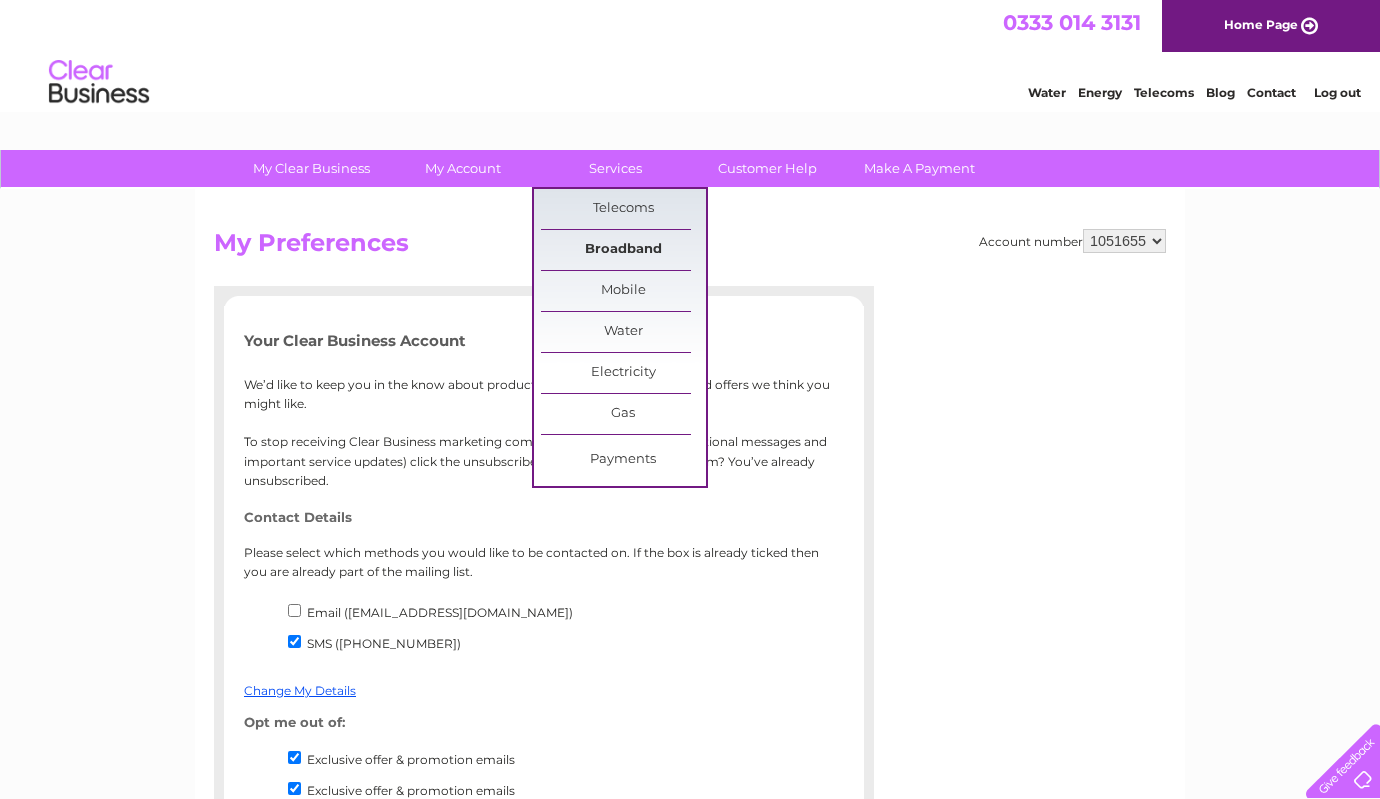 click on "Broadband" at bounding box center (623, 250) 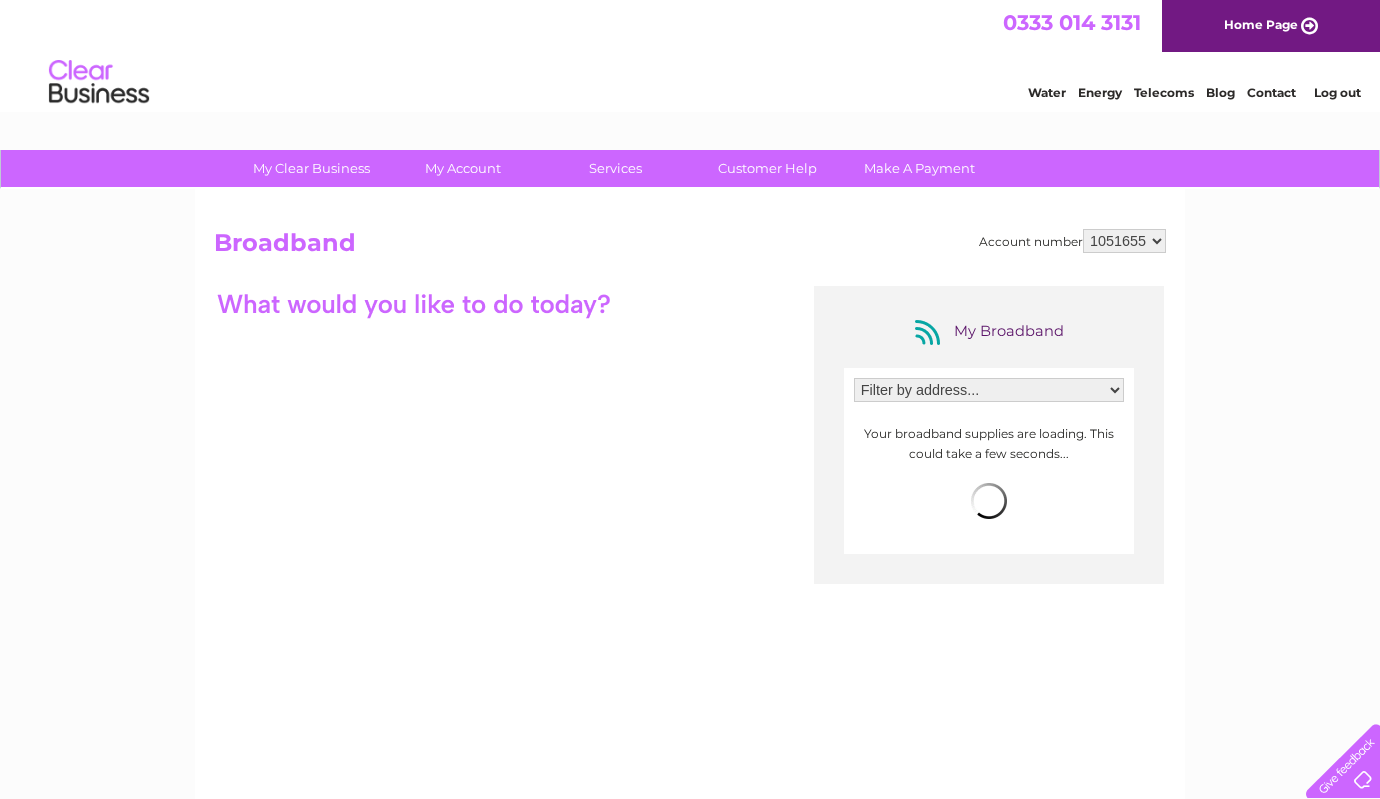 scroll, scrollTop: 0, scrollLeft: 0, axis: both 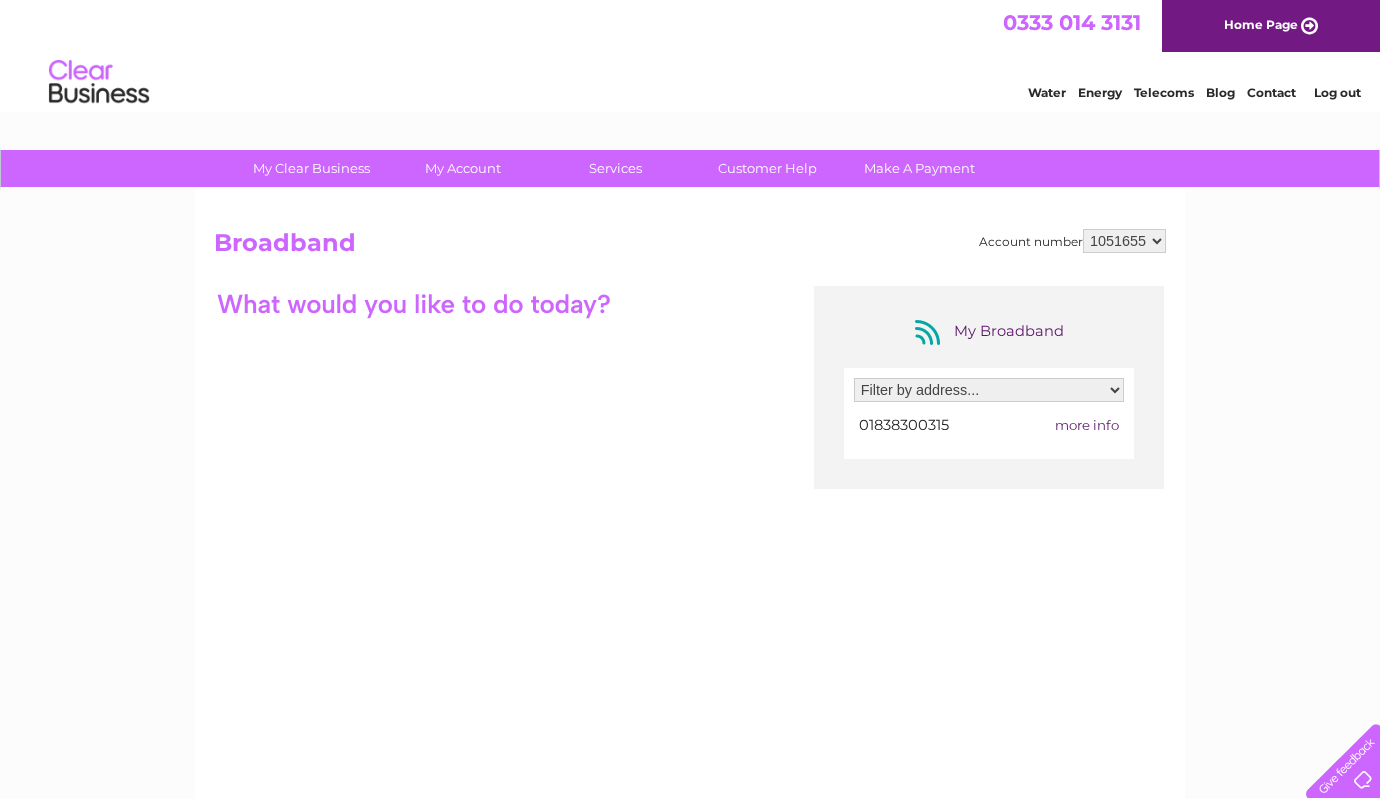 click on "Filter by address...
Lochdochart Stables, Lochdochart Stables, Crianlarich, Perthshire, FK20 8QS" at bounding box center [989, 390] 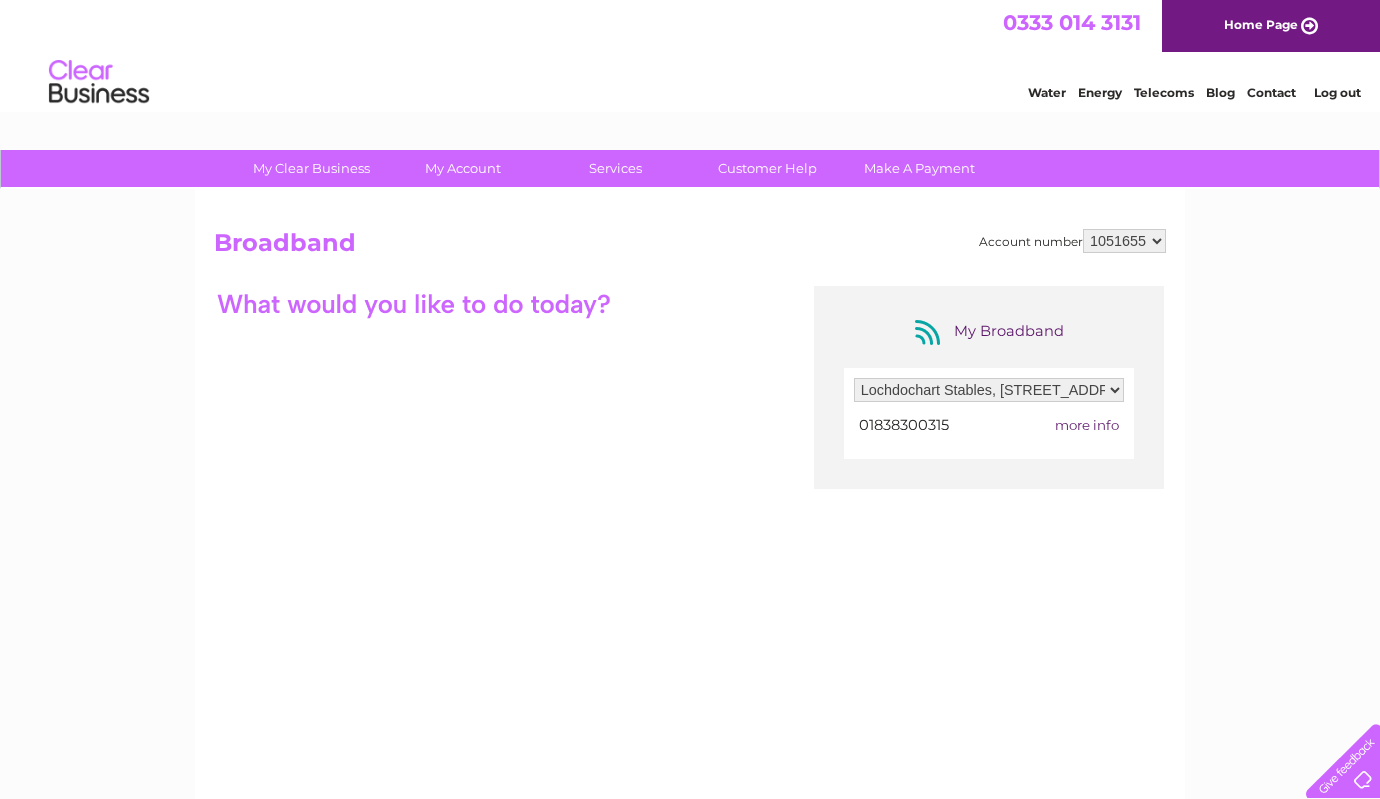 click on "Lochdochart Stables, [STREET_ADDRESS]" at bounding box center [0, 0] 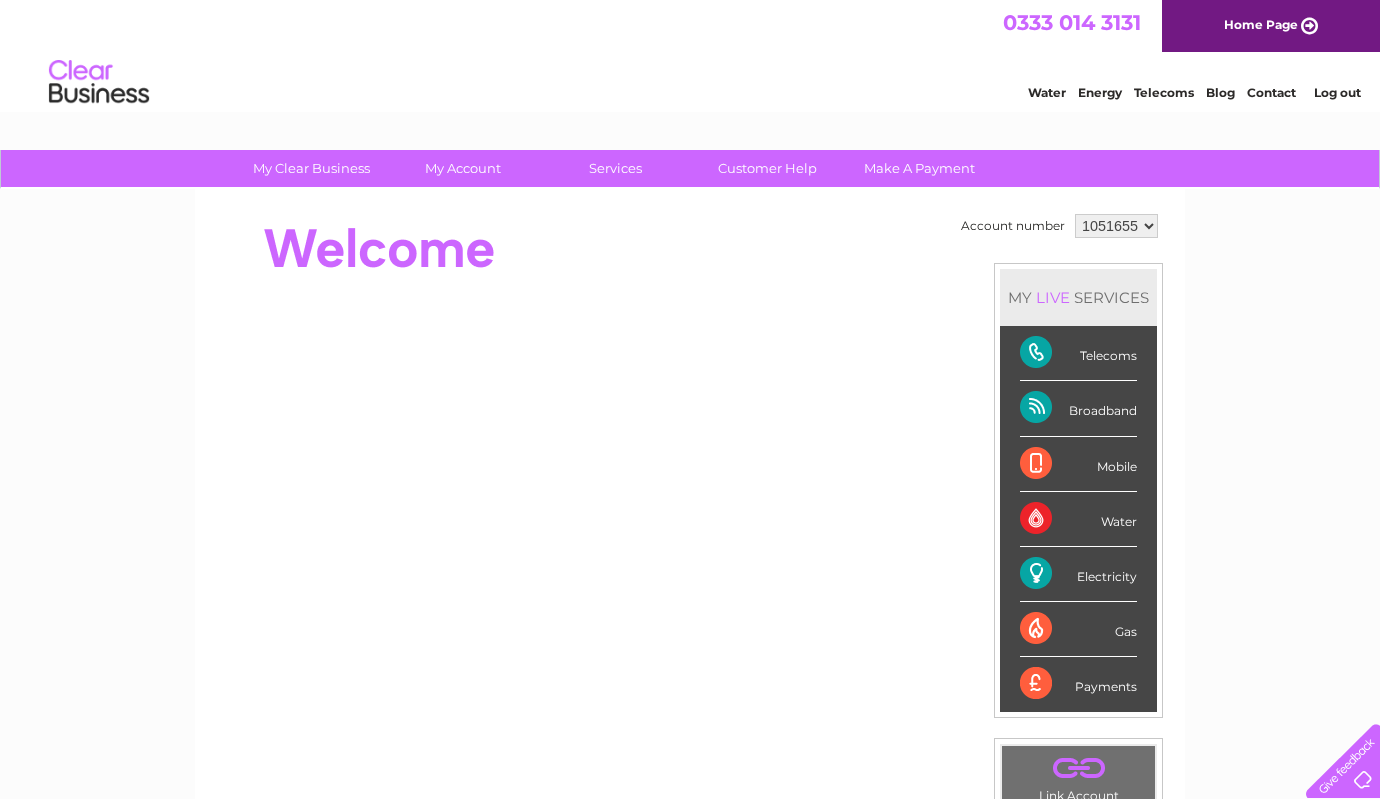 scroll, scrollTop: 0, scrollLeft: 0, axis: both 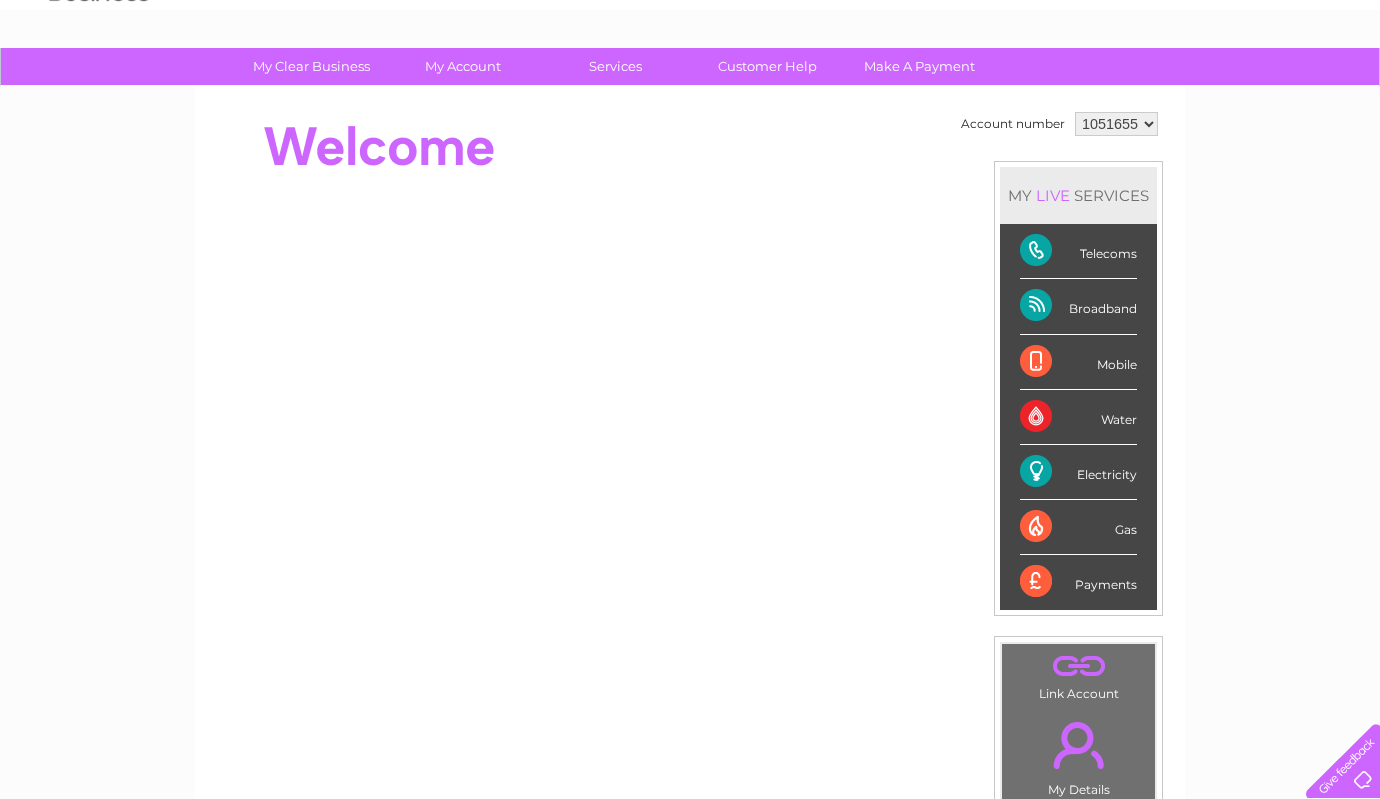 click on "Telecoms" at bounding box center [1078, 251] 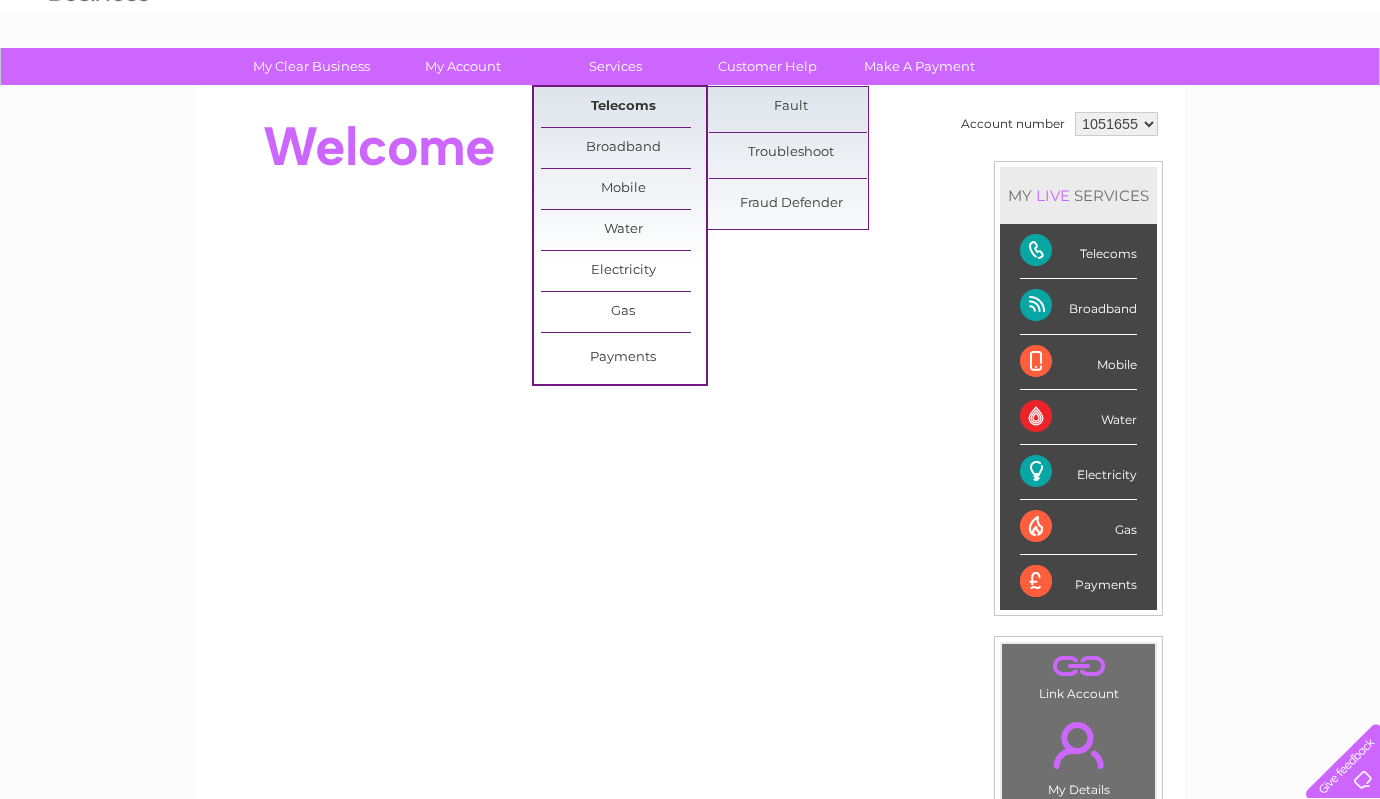 click on "Telecoms" at bounding box center (623, 107) 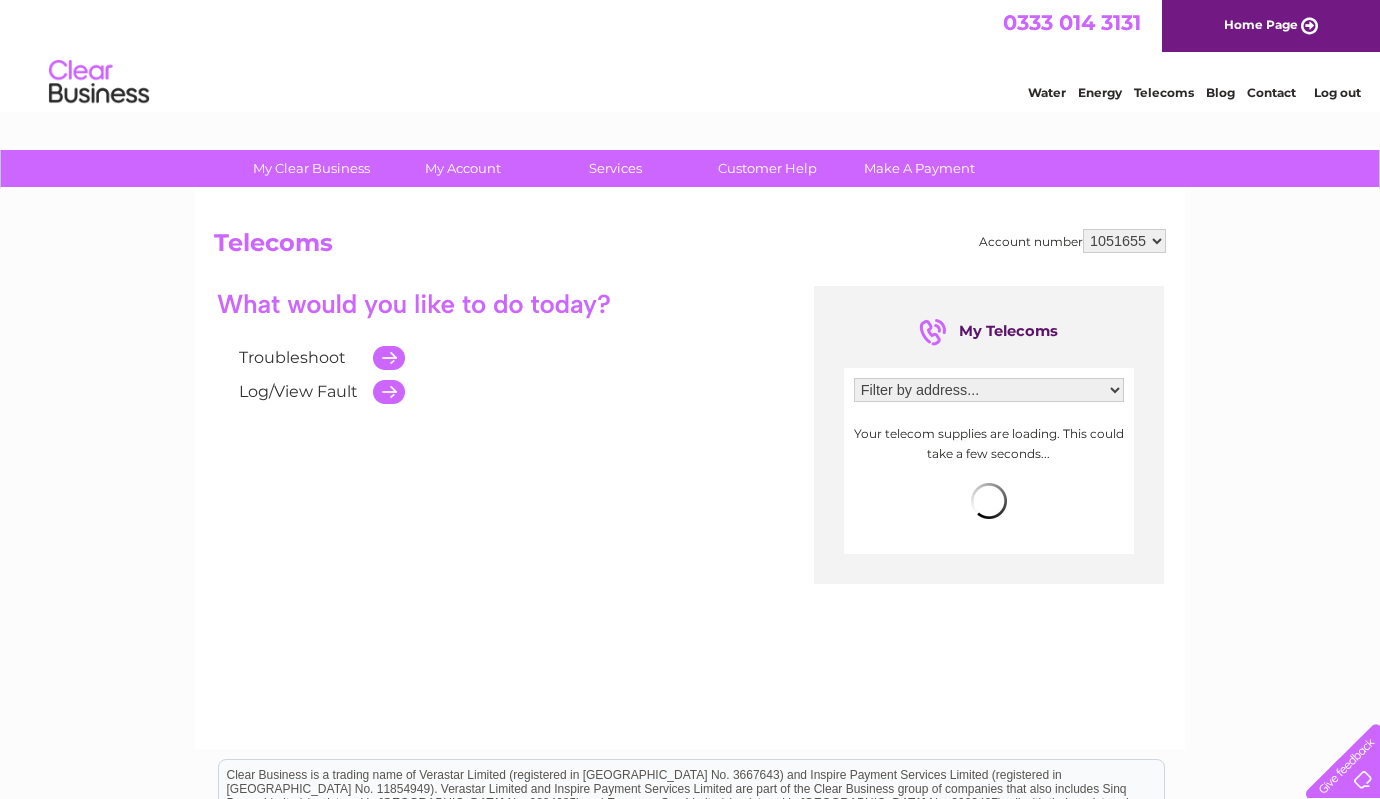 scroll, scrollTop: 0, scrollLeft: 0, axis: both 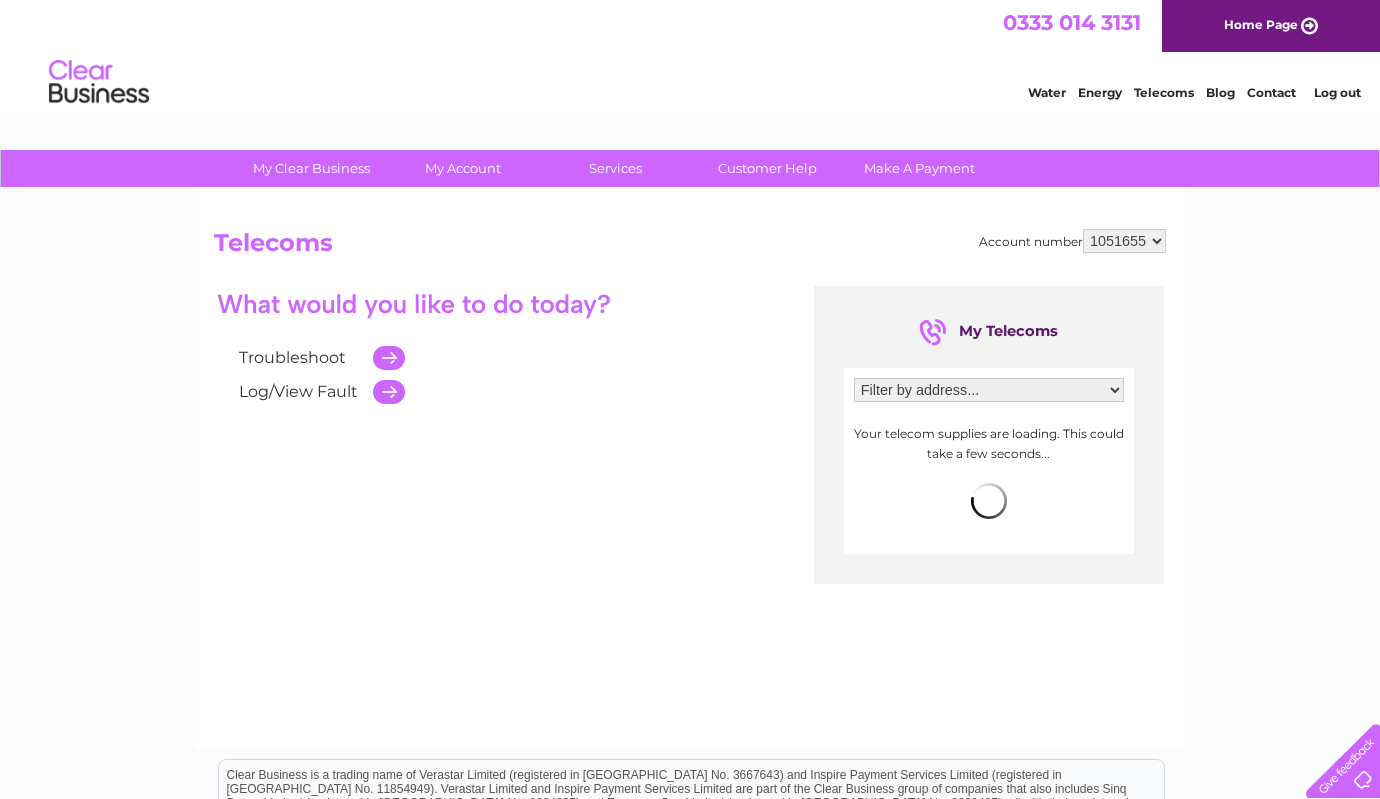 click on "Filter by address...
Lochdochart Stables, Lochdochart Stables, Crianlarich, Perthshire, FK20 8QS" at bounding box center [989, 390] 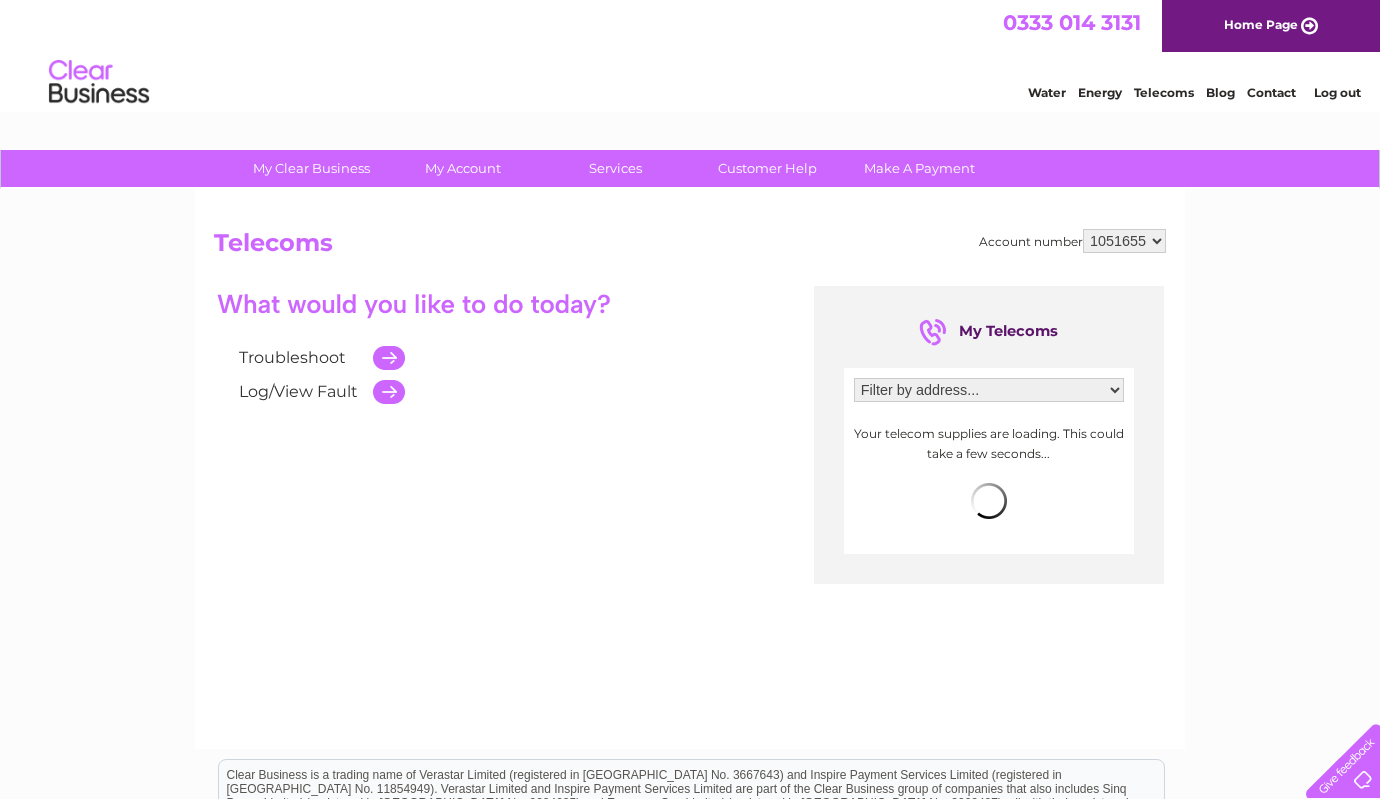 select on "1983939" 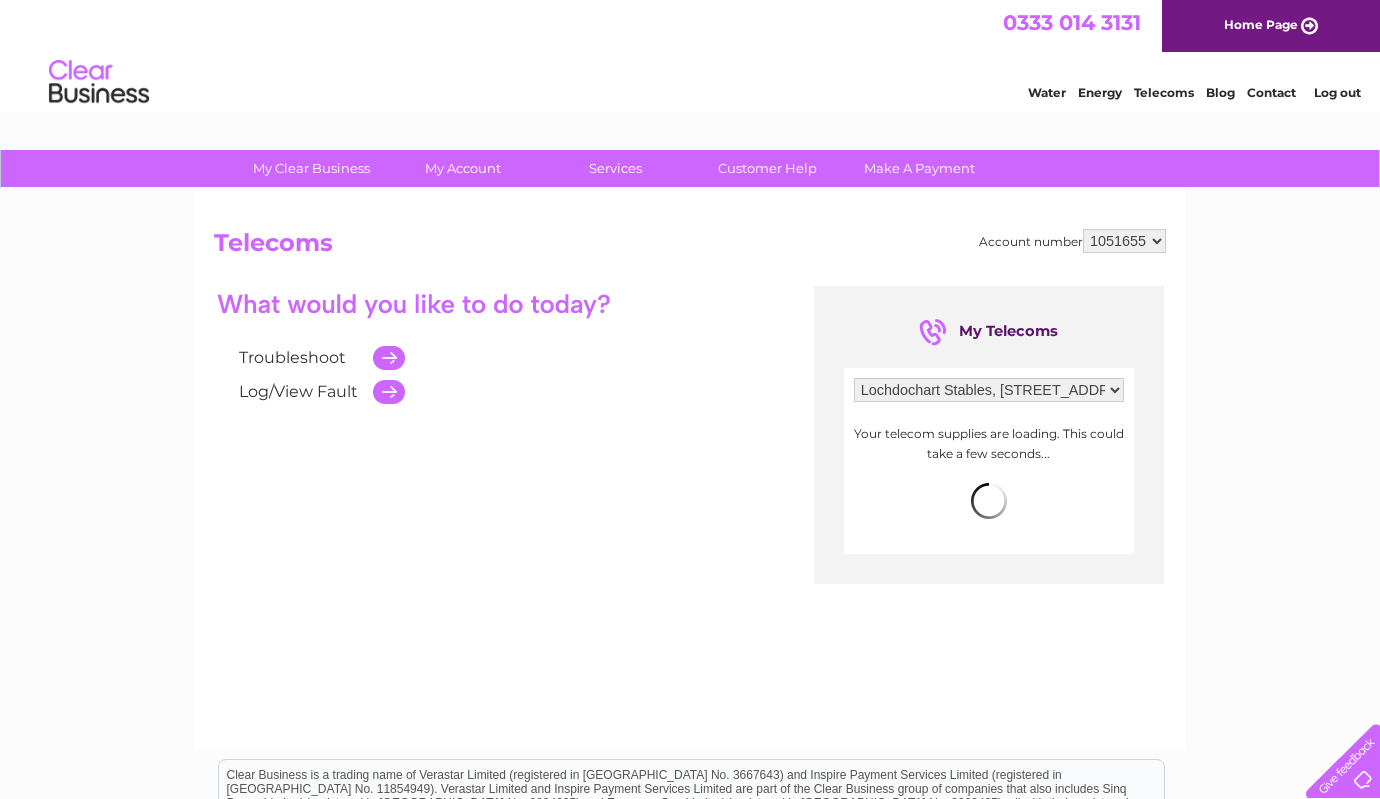 click on "Lochdochart Stables, Lochdochart Stables, Crianlarich, Perthshire, FK20 8QS" at bounding box center [0, 0] 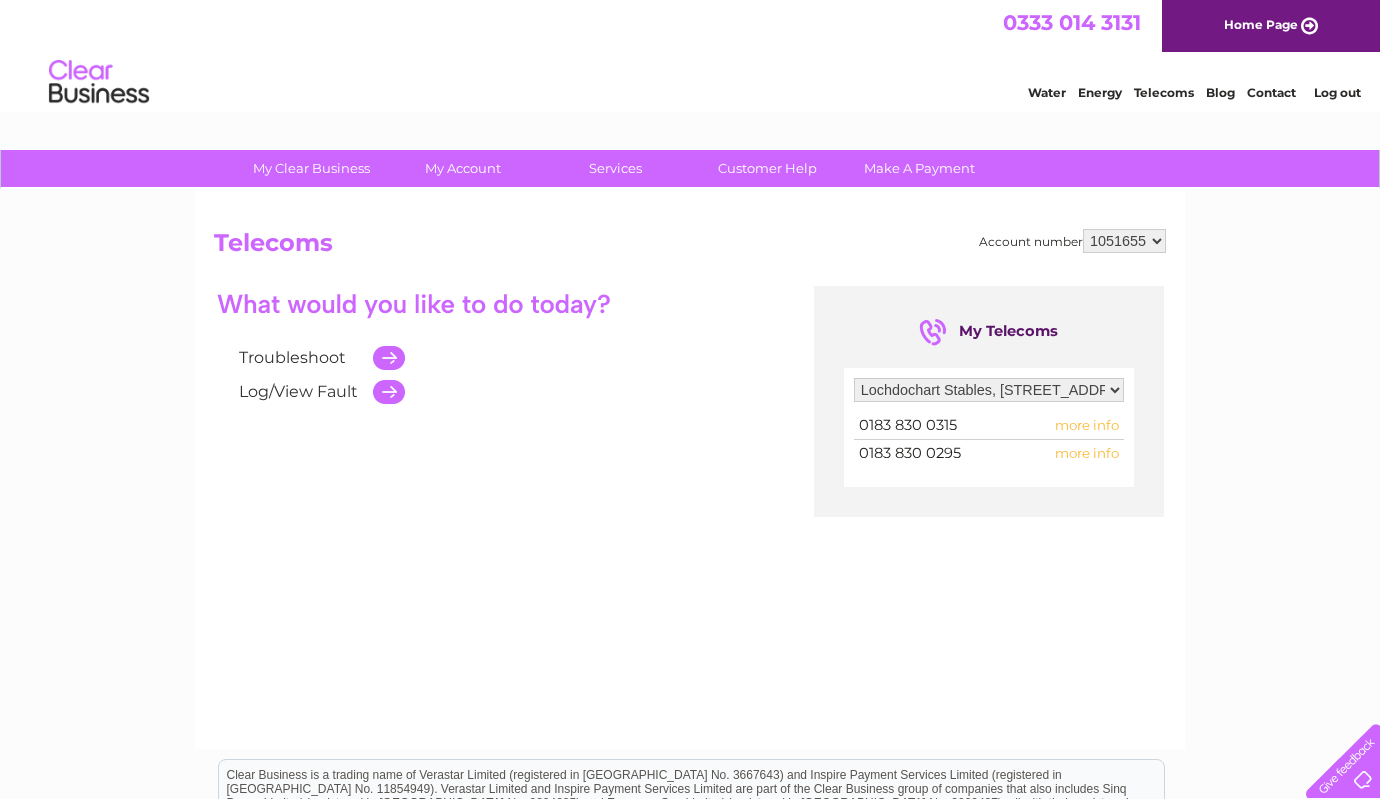 click on "more info" at bounding box center [1087, 453] 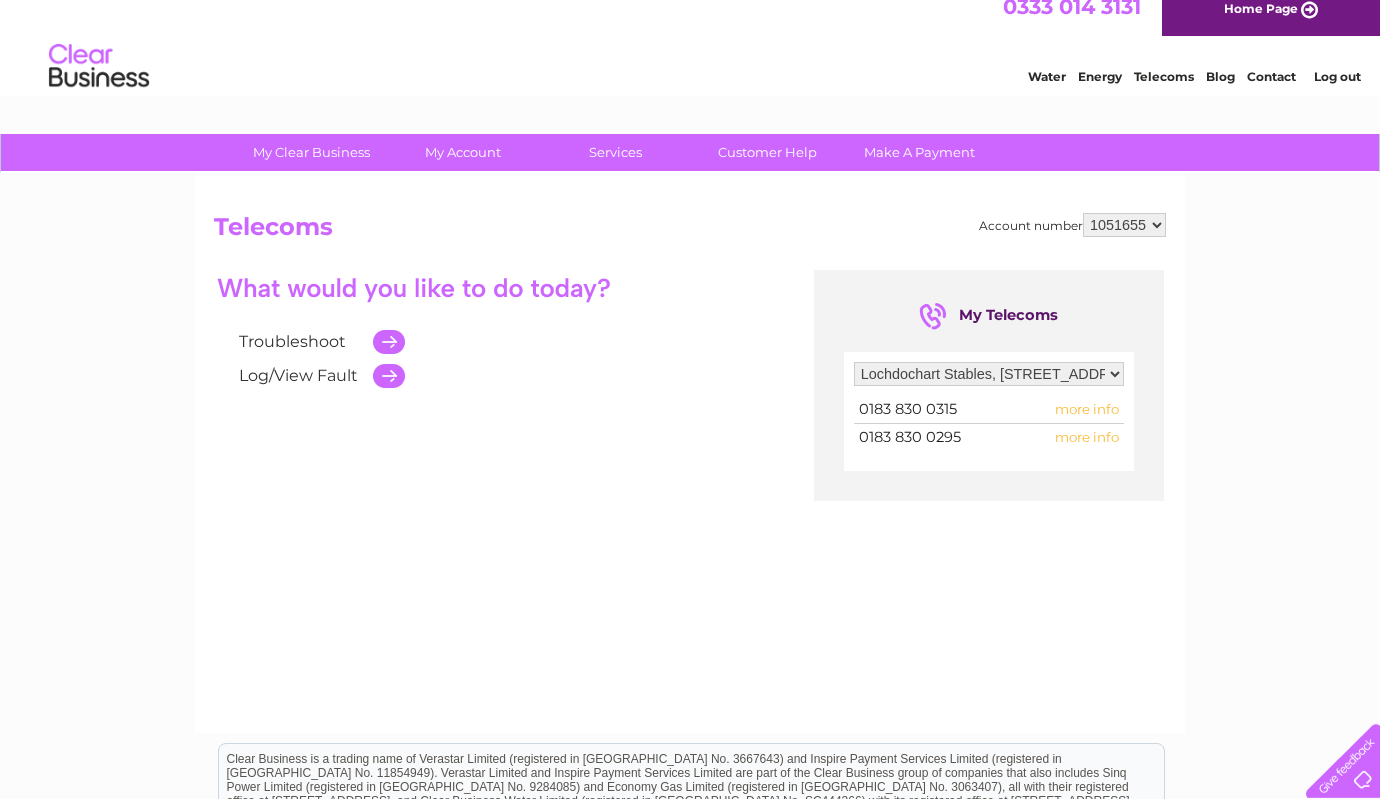 scroll, scrollTop: 0, scrollLeft: 0, axis: both 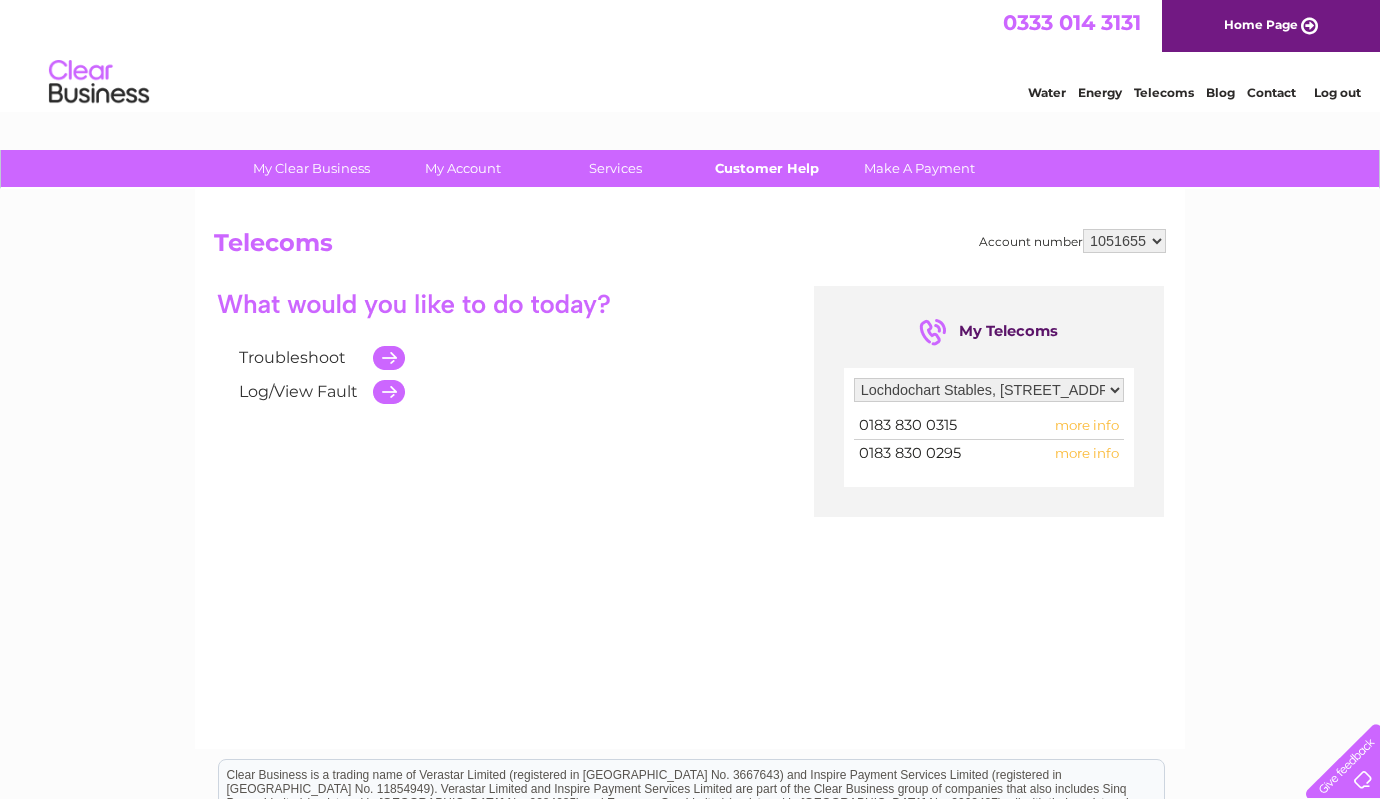 click on "Customer Help" at bounding box center [767, 168] 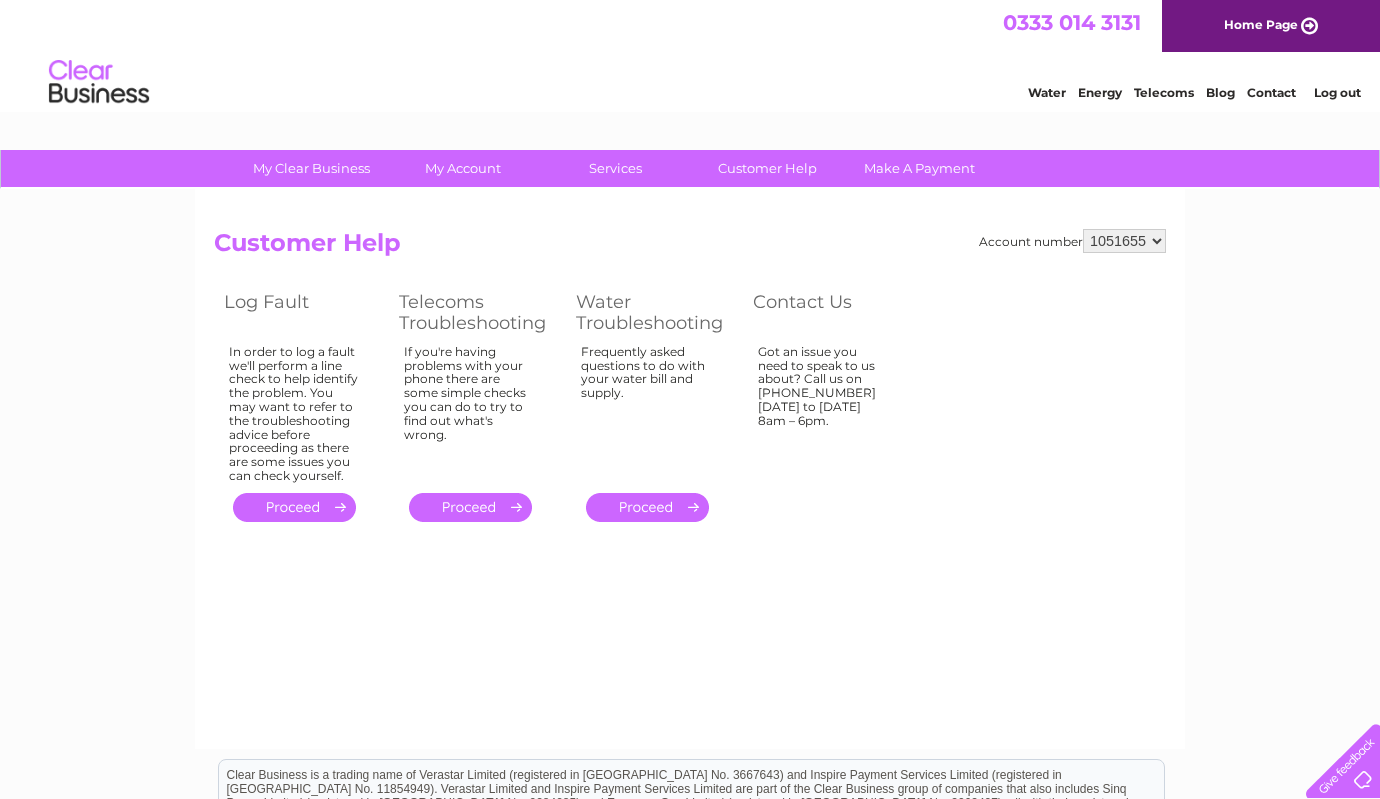scroll, scrollTop: 0, scrollLeft: 0, axis: both 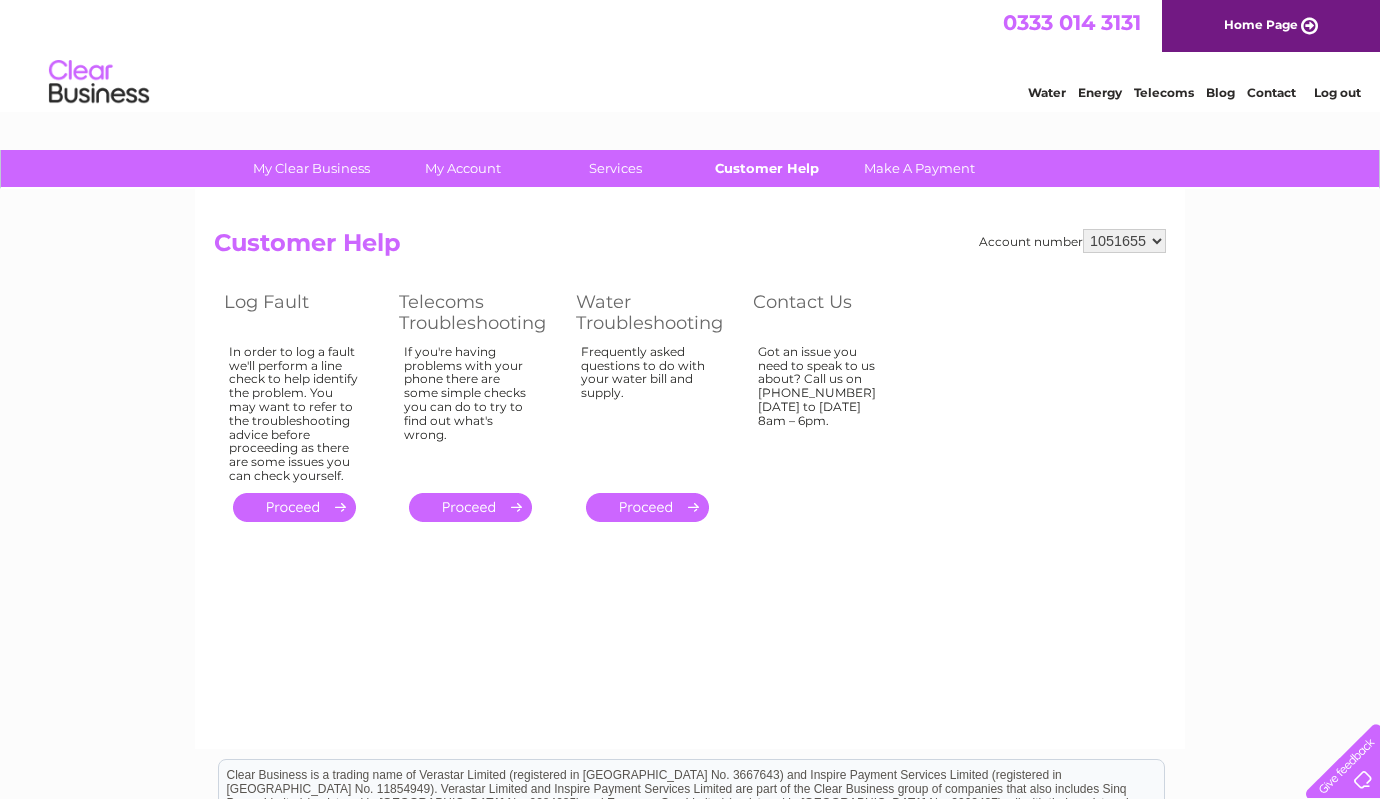 click on "Customer Help" at bounding box center [767, 168] 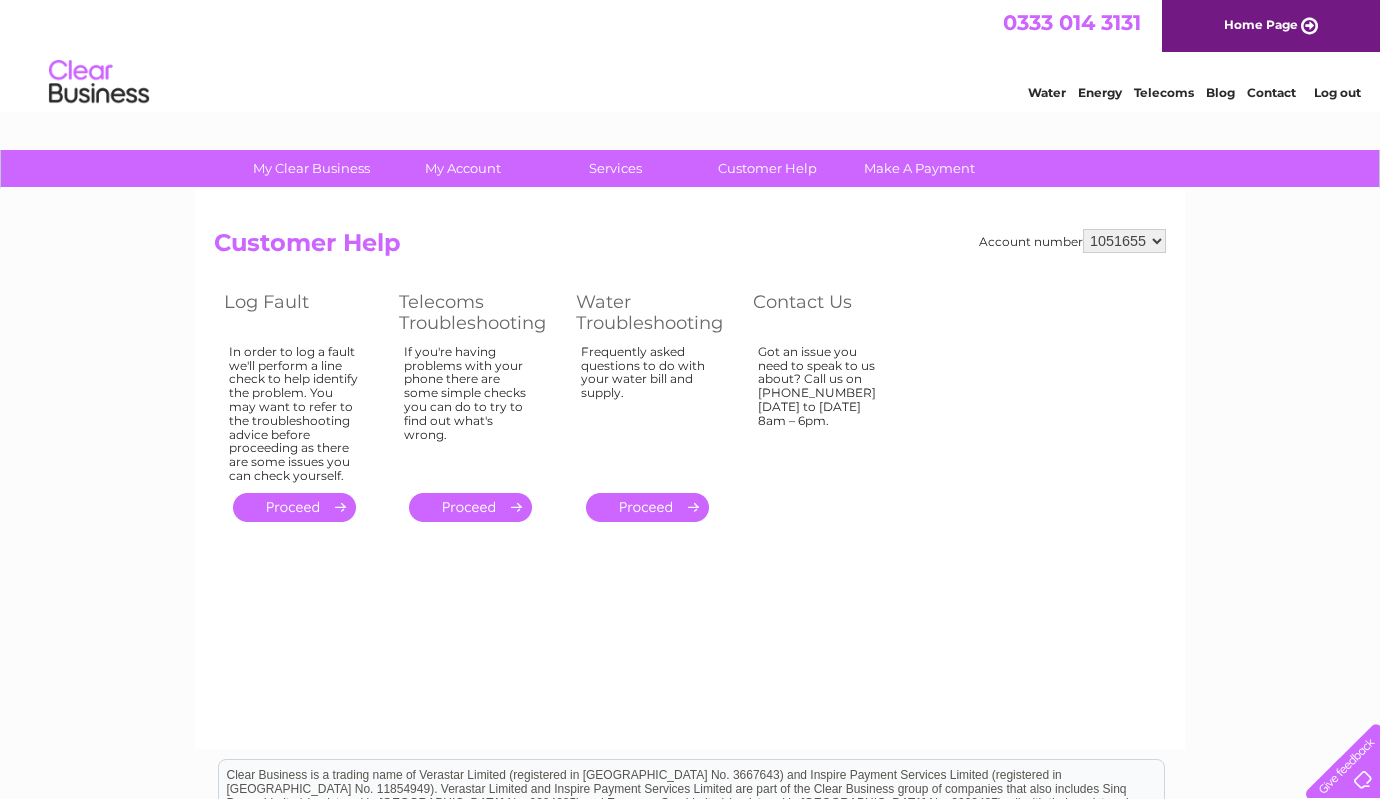 scroll, scrollTop: 0, scrollLeft: 0, axis: both 